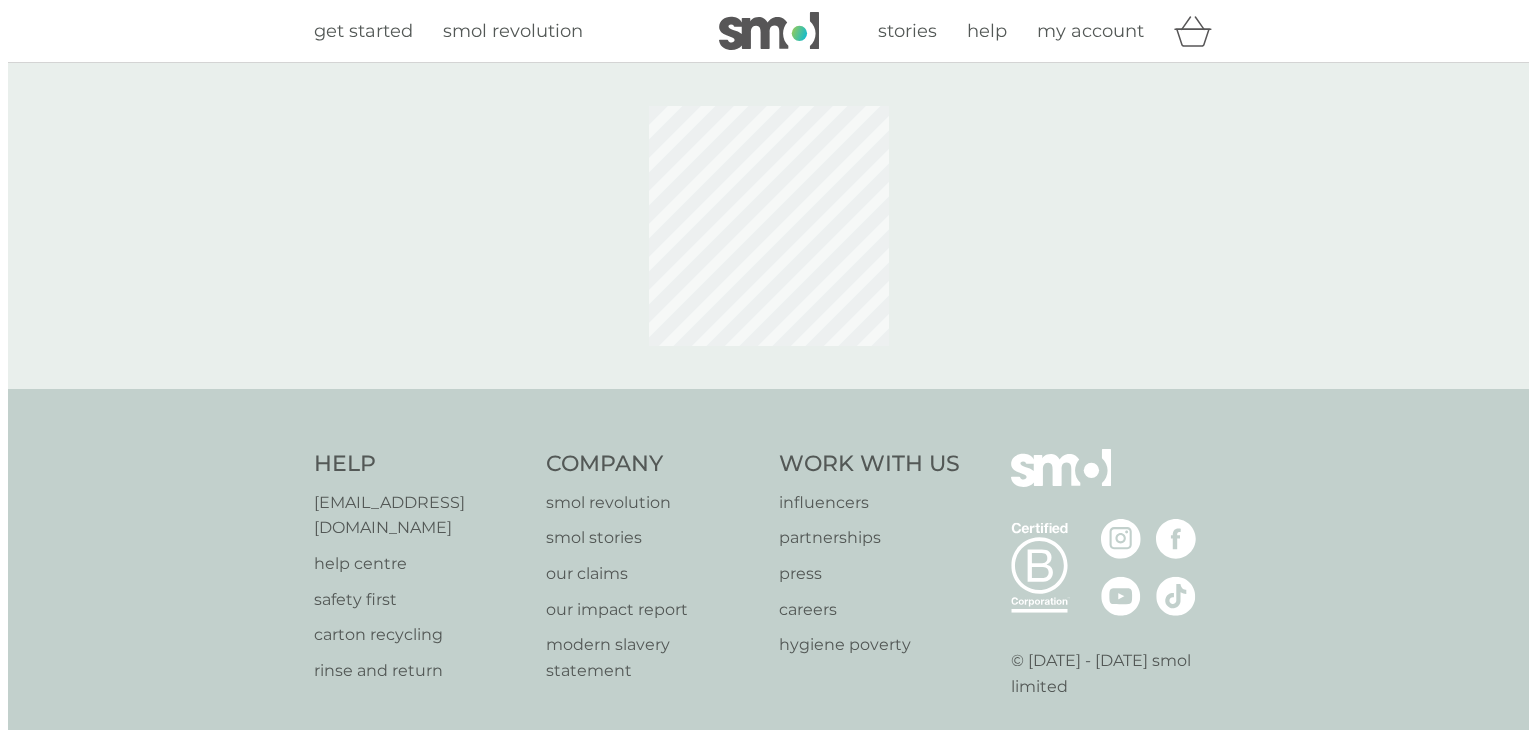 scroll, scrollTop: 0, scrollLeft: 0, axis: both 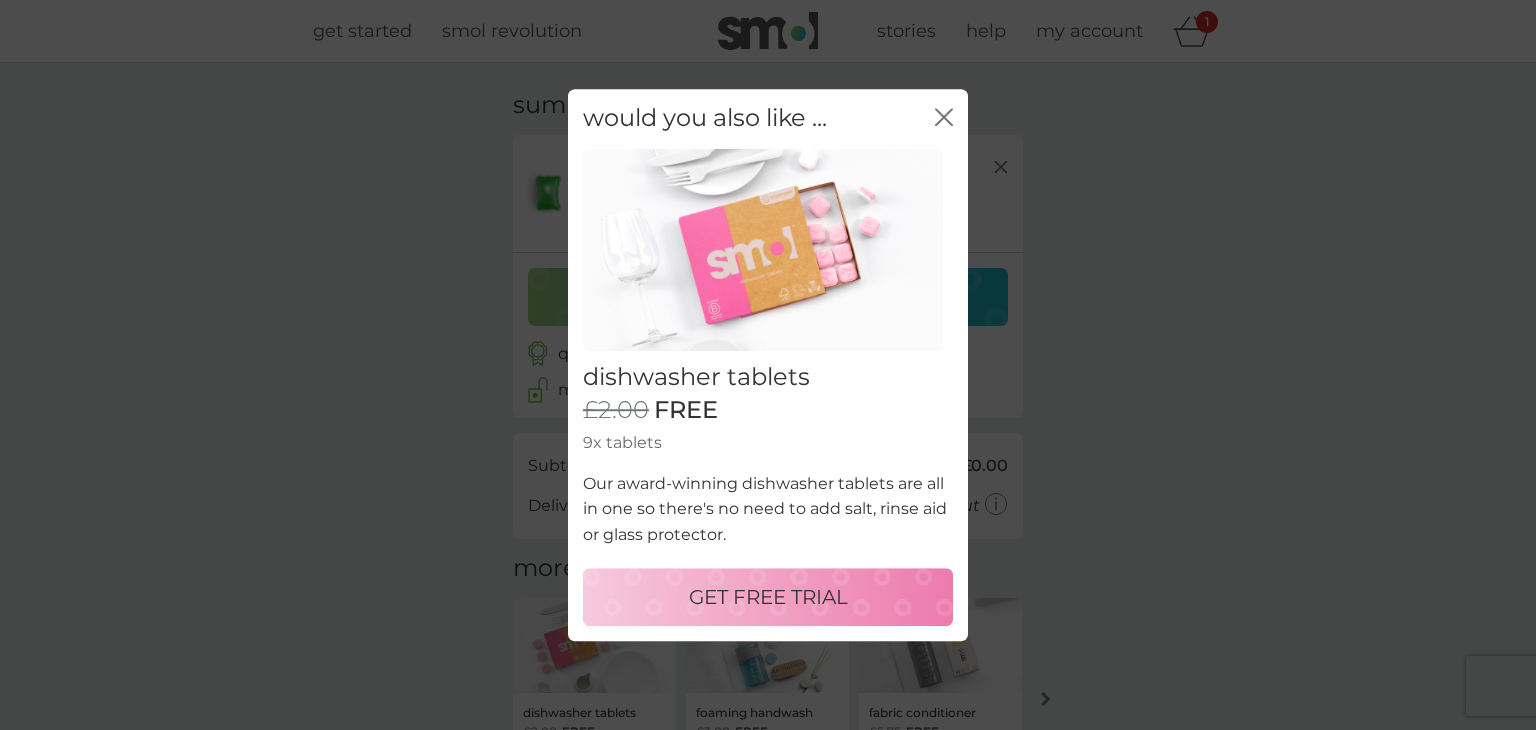 click on "close" 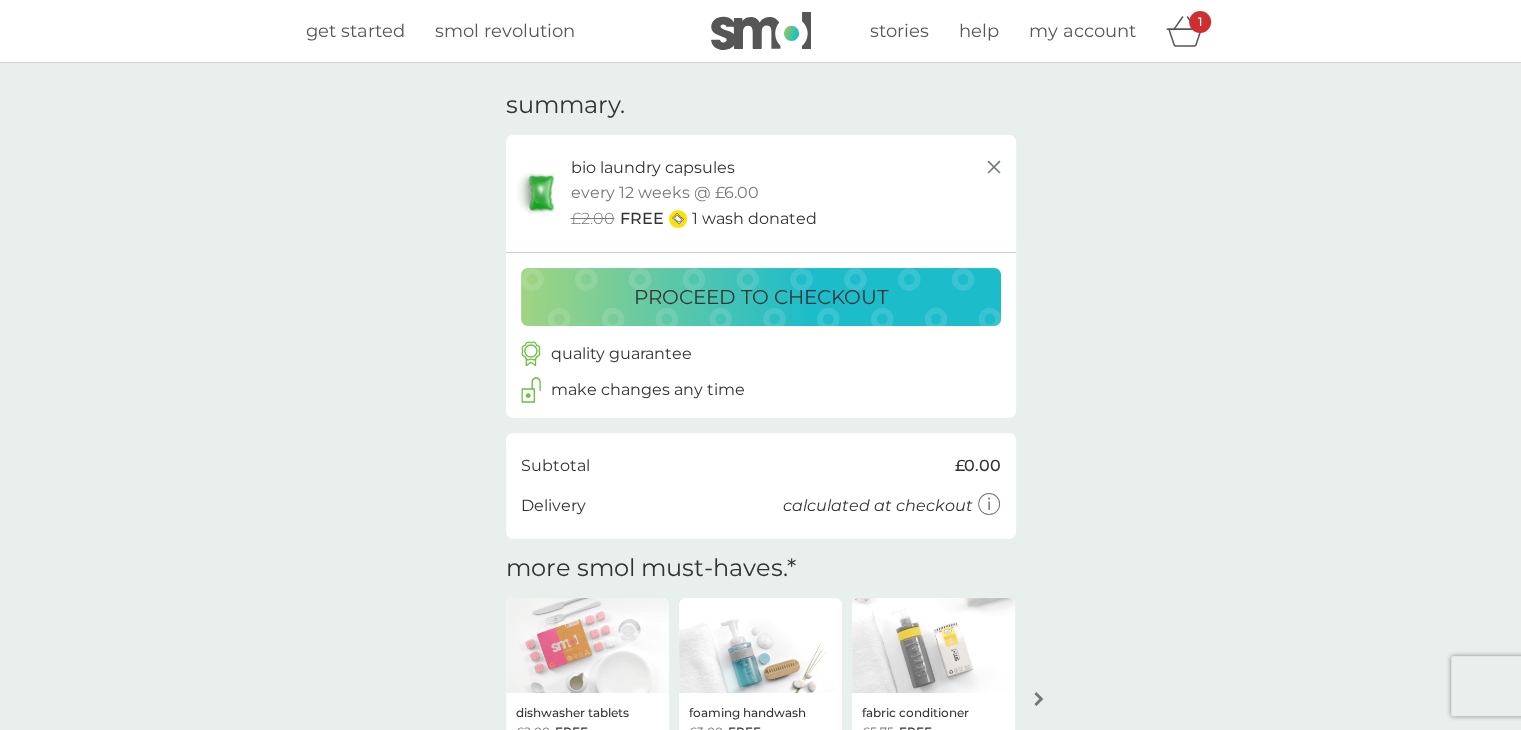 click on "proceed to checkout" at bounding box center [761, 297] 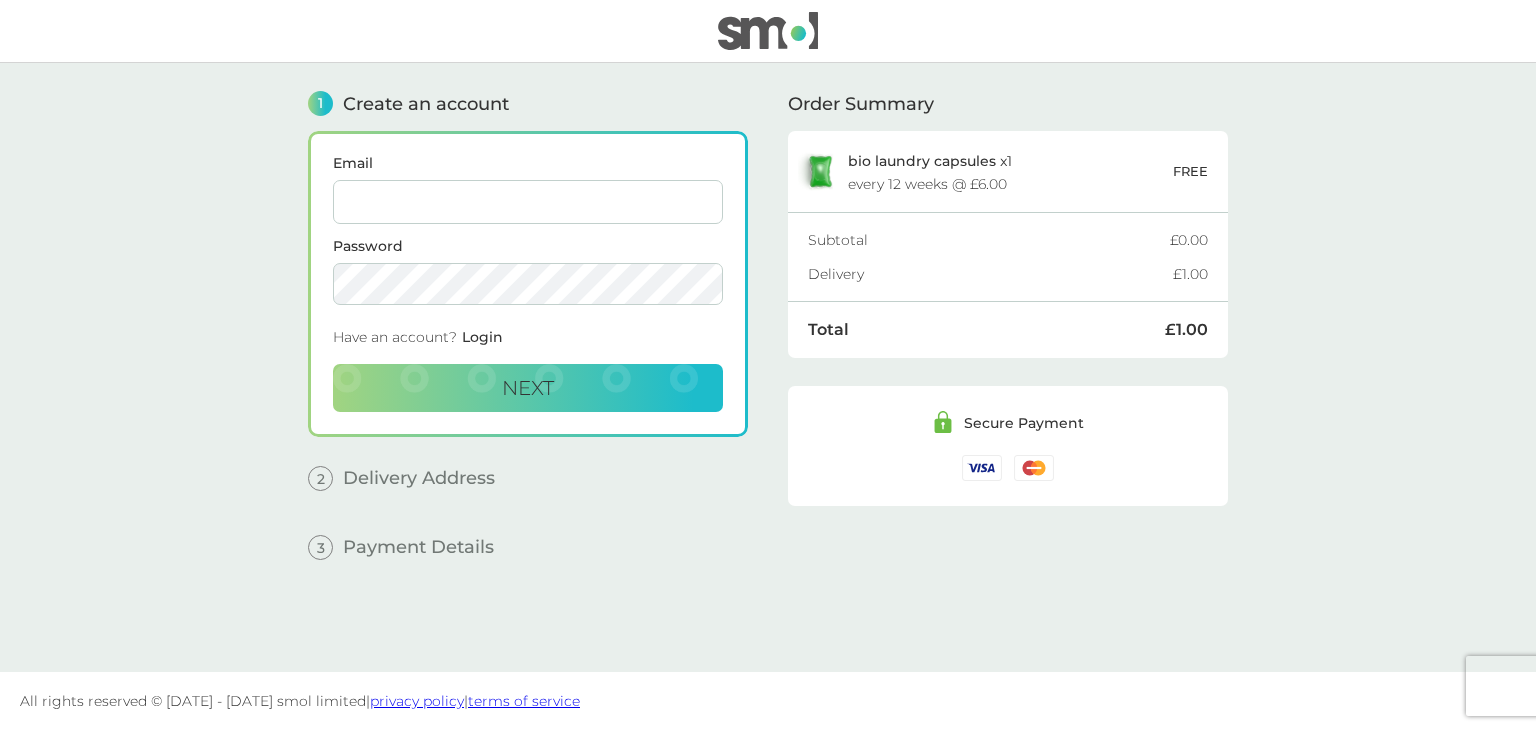 click on "Email" at bounding box center [528, 202] 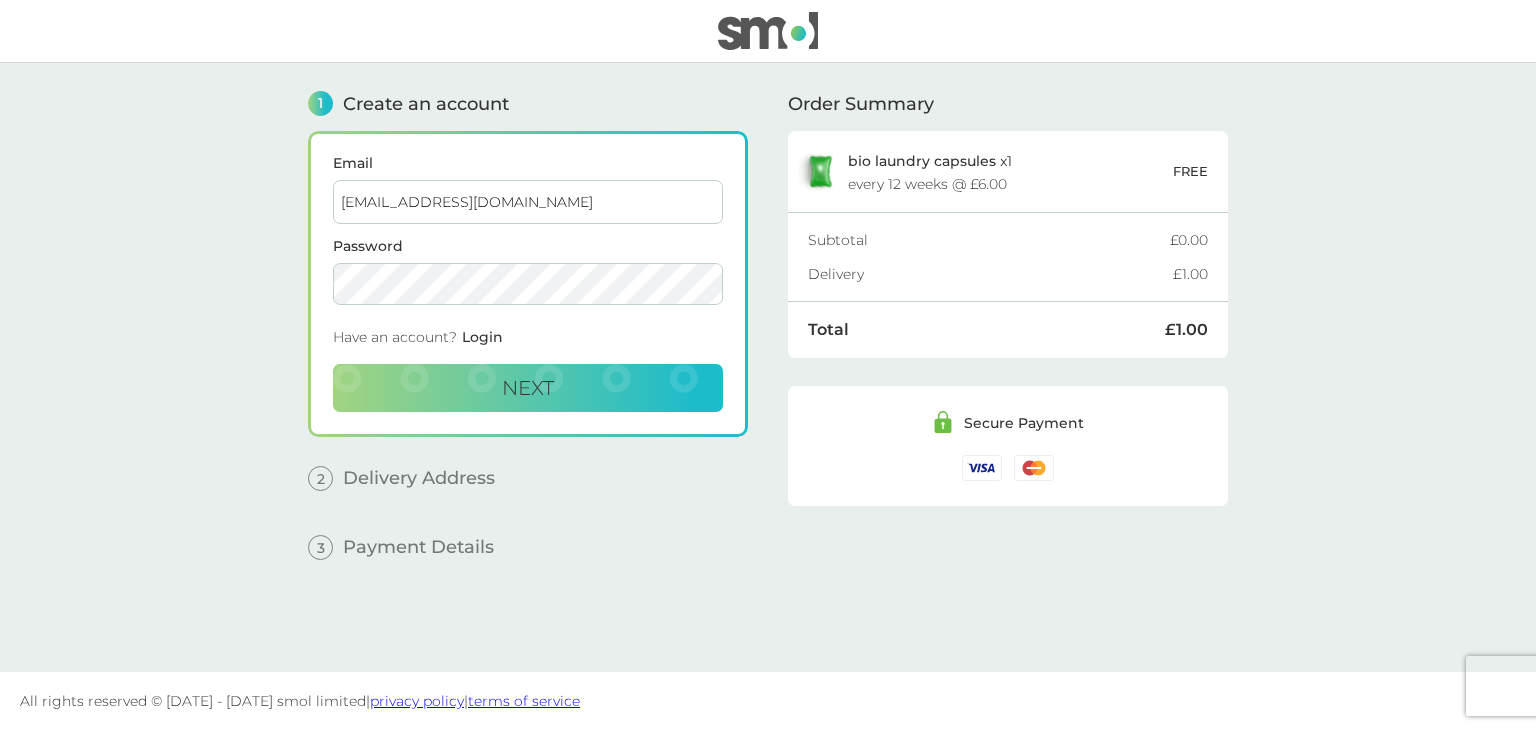 click on "1 Create an account Email [EMAIL_ADDRESS][DOMAIN_NAME] Password Have an account? Login Next 2 Delivery Address 3 Payment Details Billing Address Same as delivery address Discount Code click here to enter I accept the Terms of Service and Privacy Policy. By making a purchase your smol plan will automatically renew and your payment card will be charged the smol plan price. You can cancel or modify at any time using your customer login.
PLACE ORDER  -   Order Summary bio laundry capsules   x 1 every 12 weeks @ £6.00 FREE Subtotal £0.00 Delivery £1.00 Total £1.00
Secure Payment" at bounding box center (768, 352) 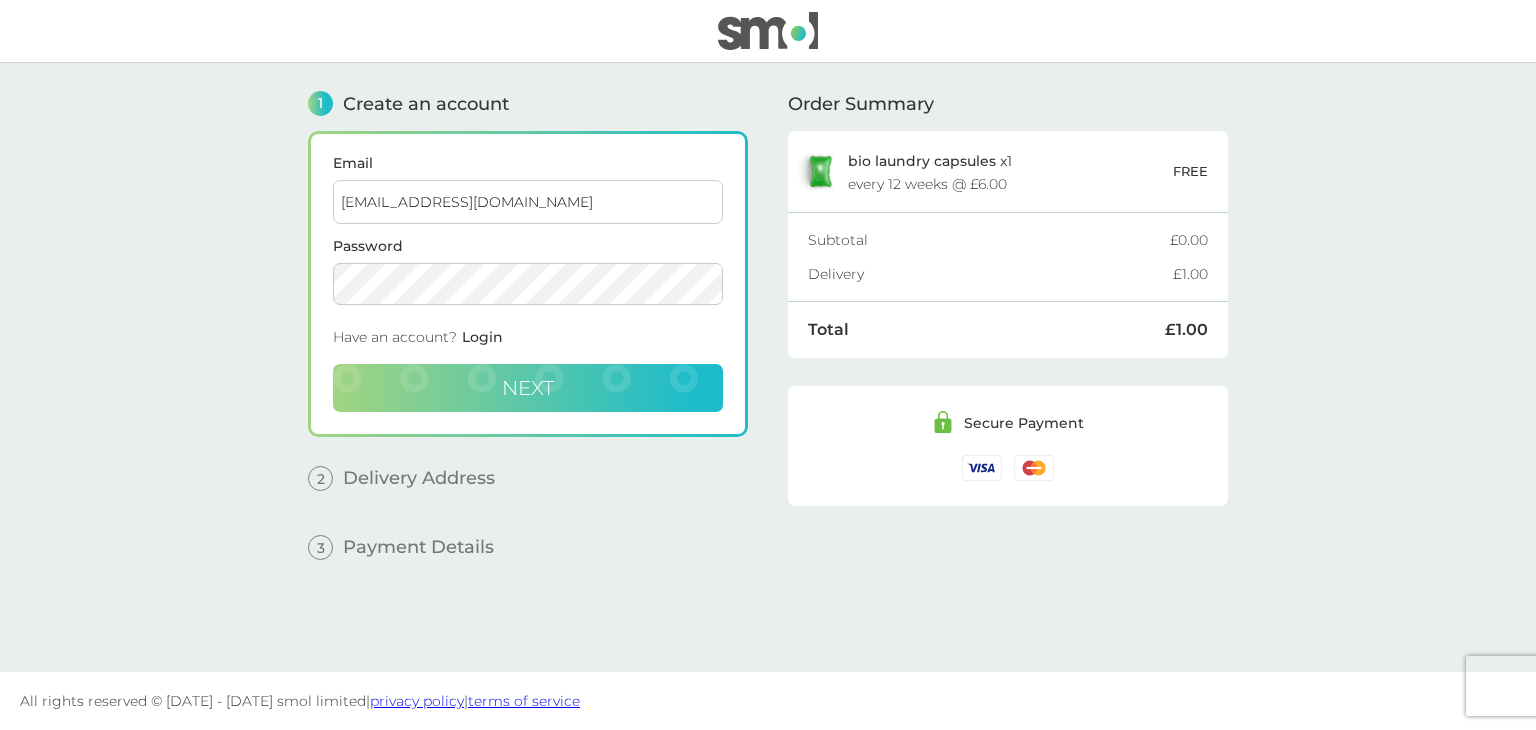 click on "Next" at bounding box center (528, 388) 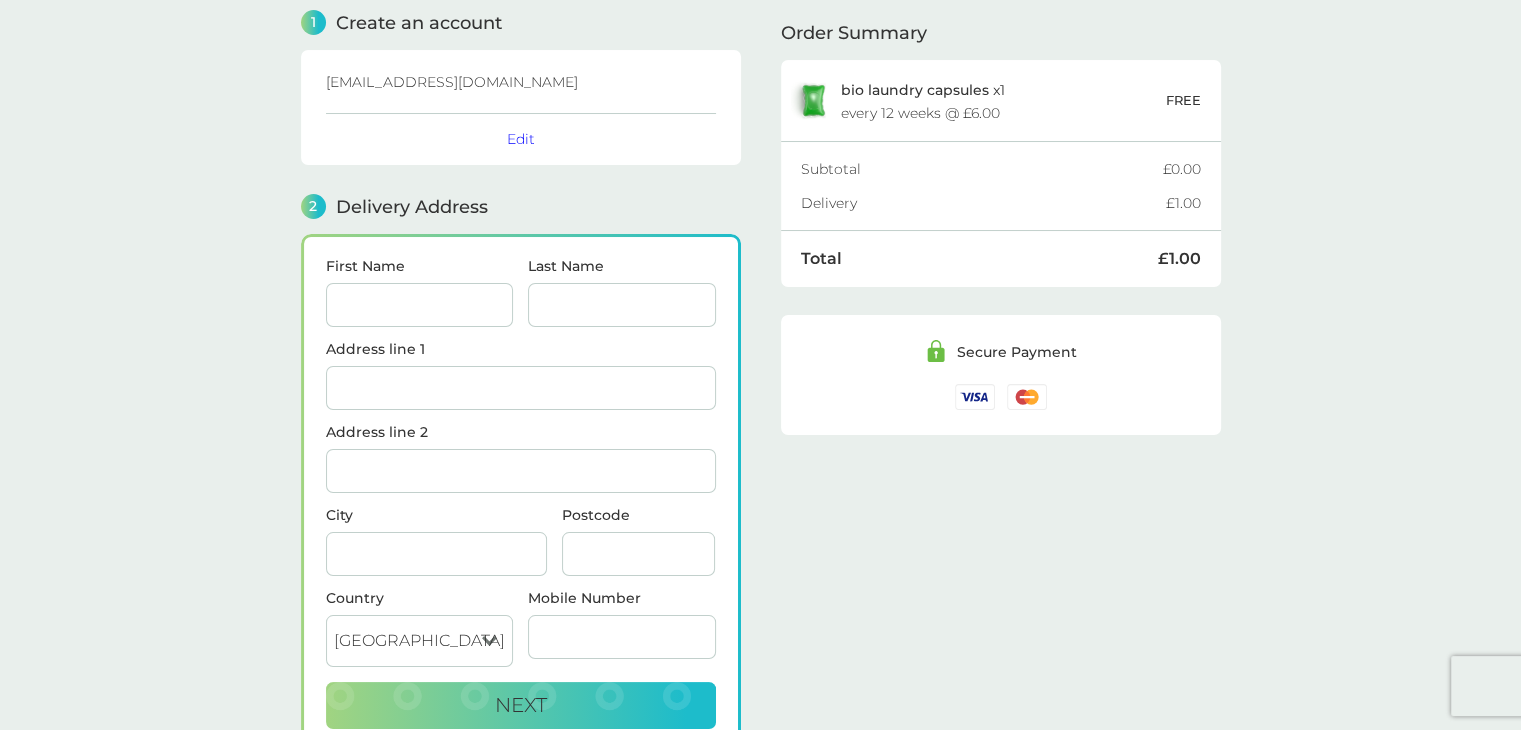scroll, scrollTop: 244, scrollLeft: 0, axis: vertical 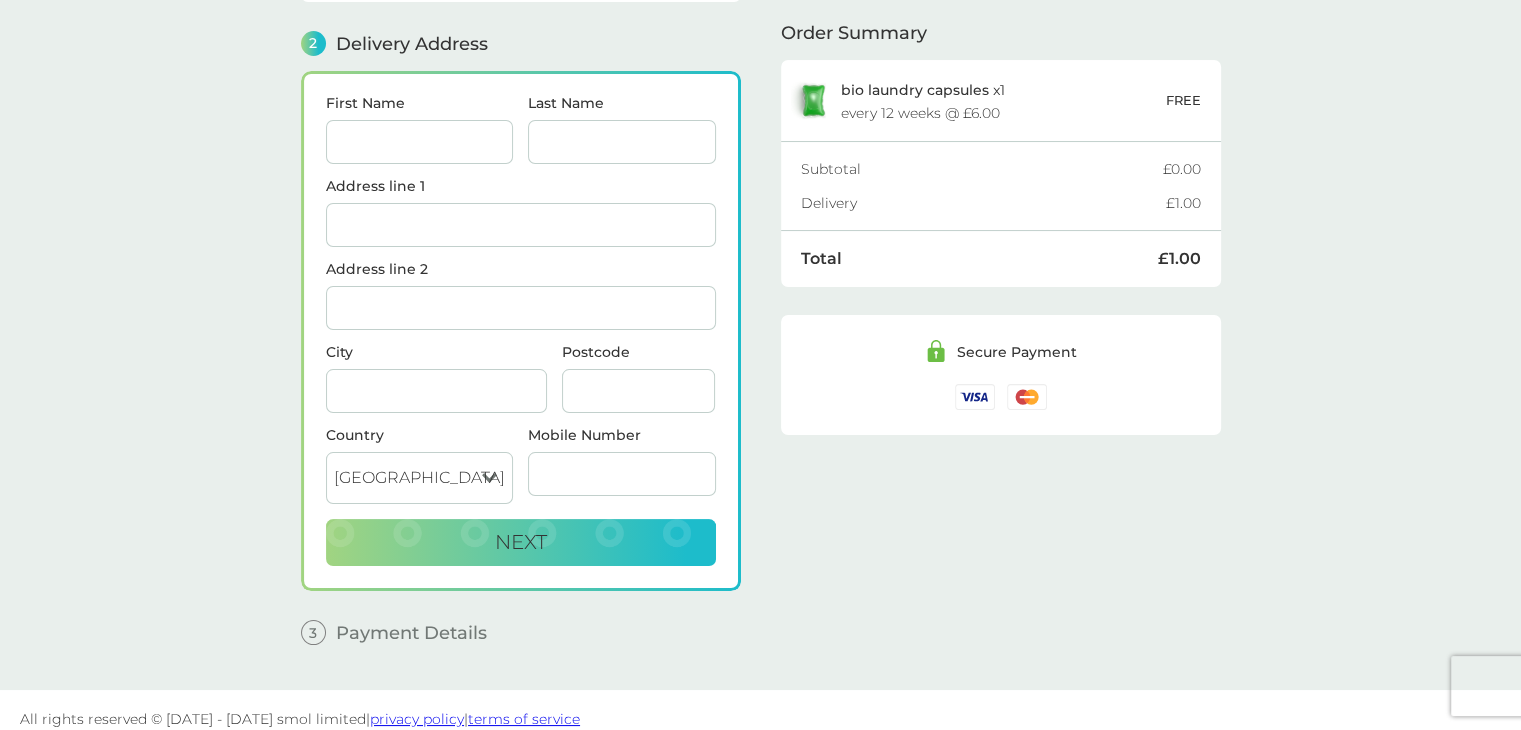click on "First Name" at bounding box center [420, 142] 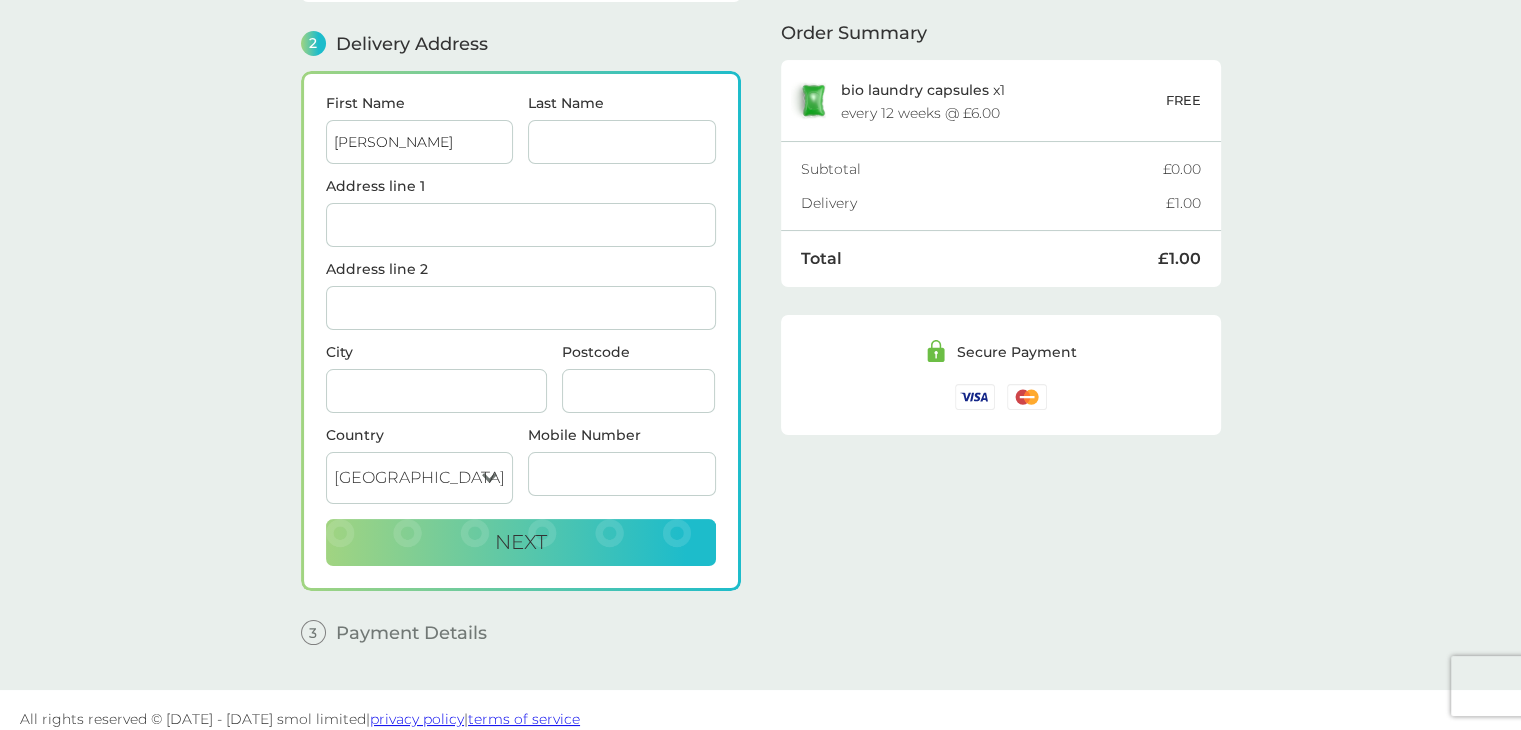 type on "[PERSON_NAME]" 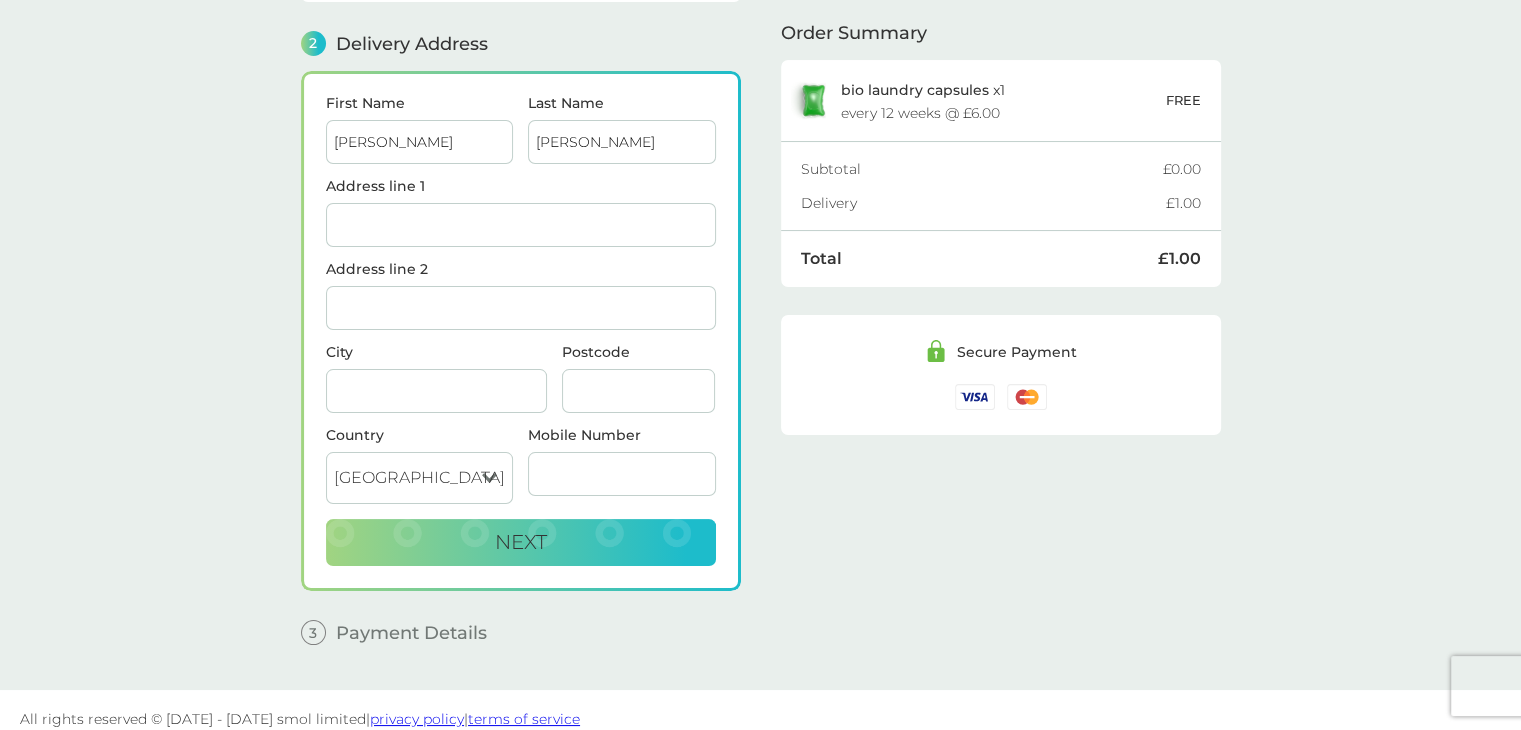 type on "[PERSON_NAME]" 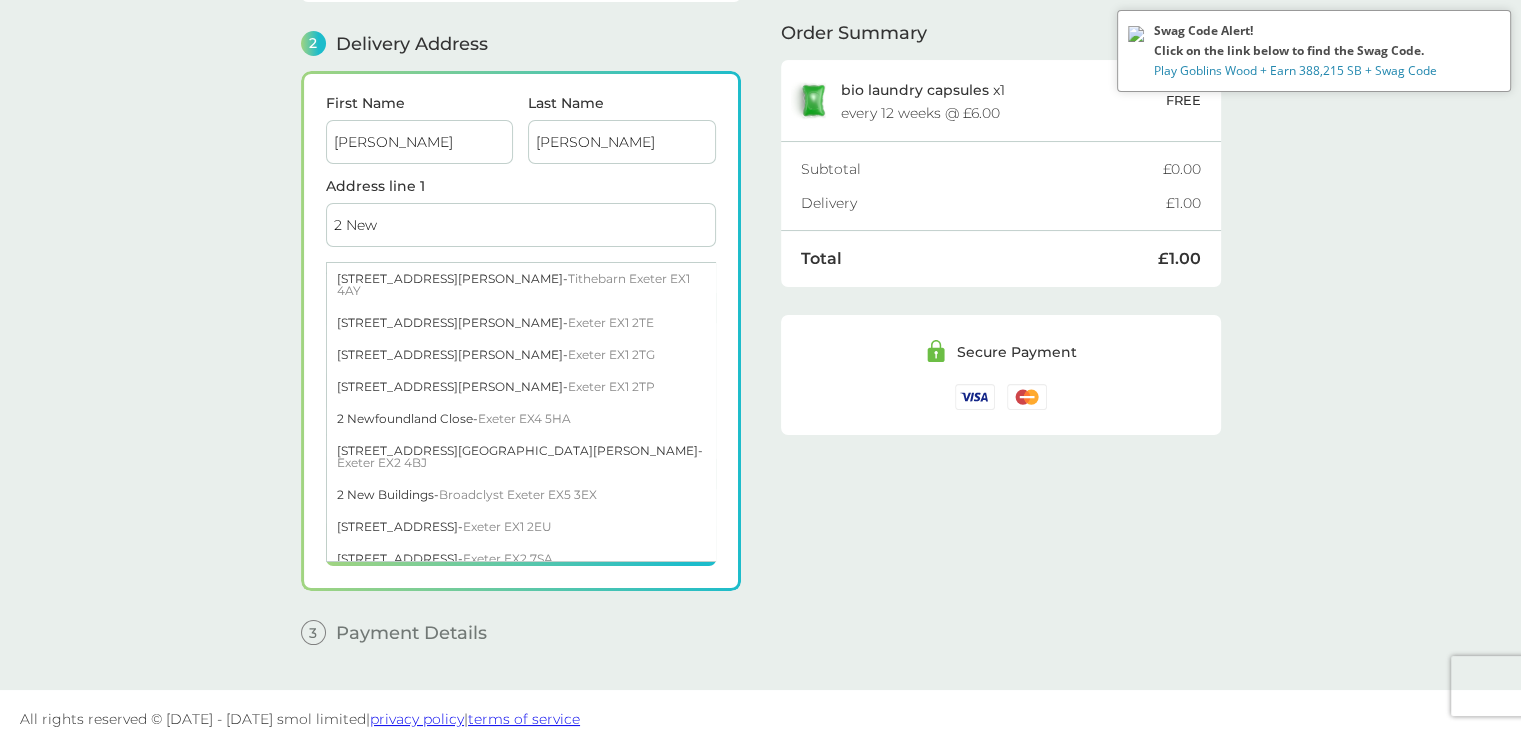 type on "[STREET_ADDRESS]" 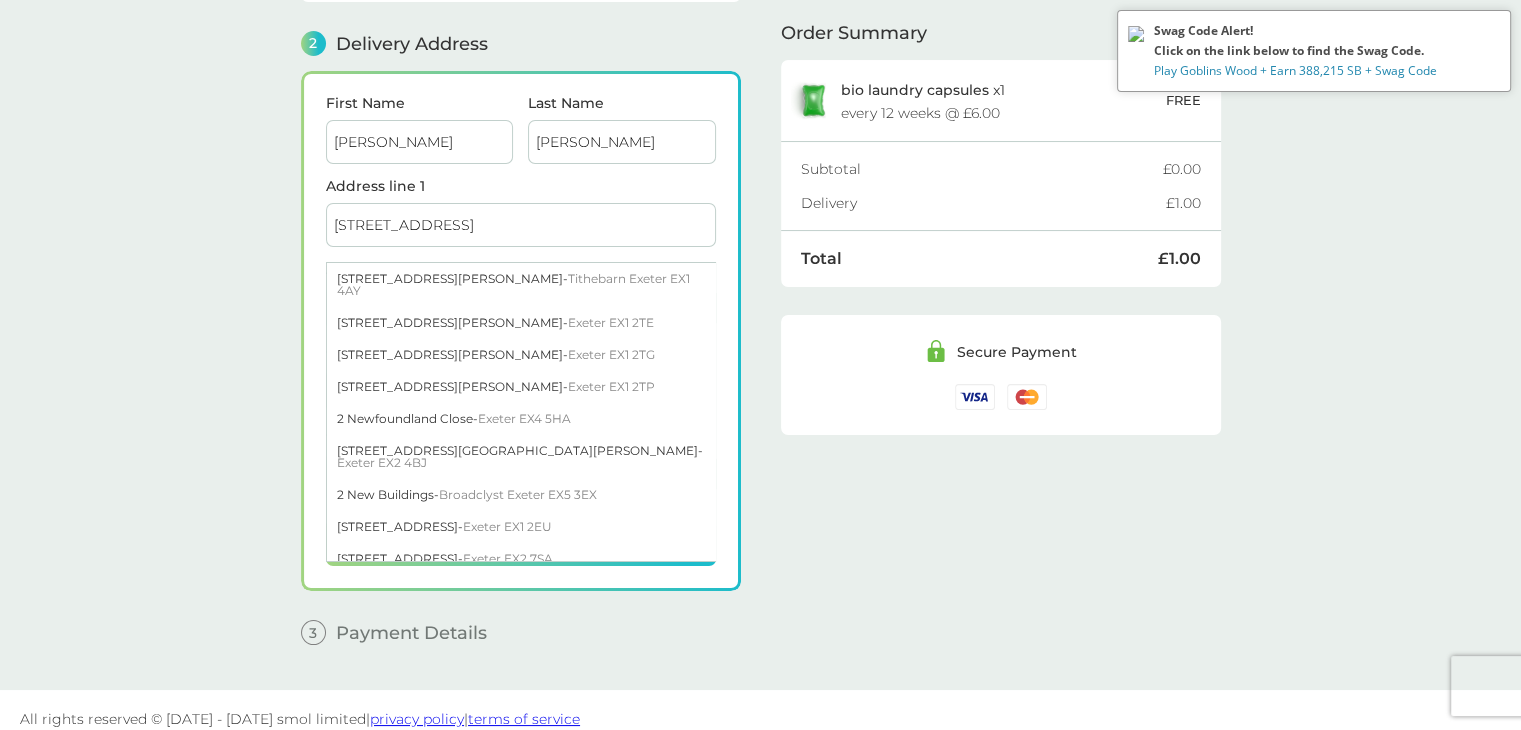 type on "Callington" 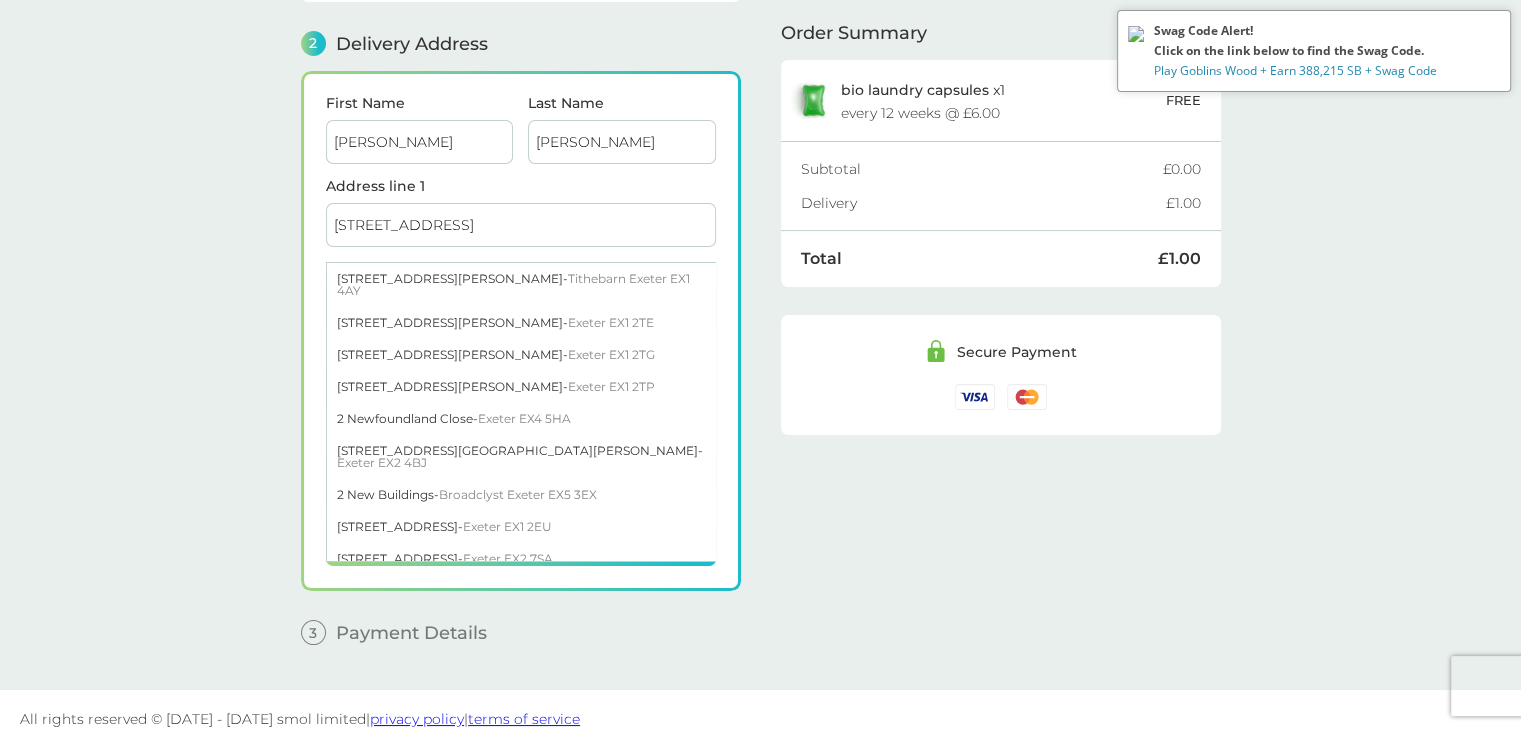 type on "07743222669" 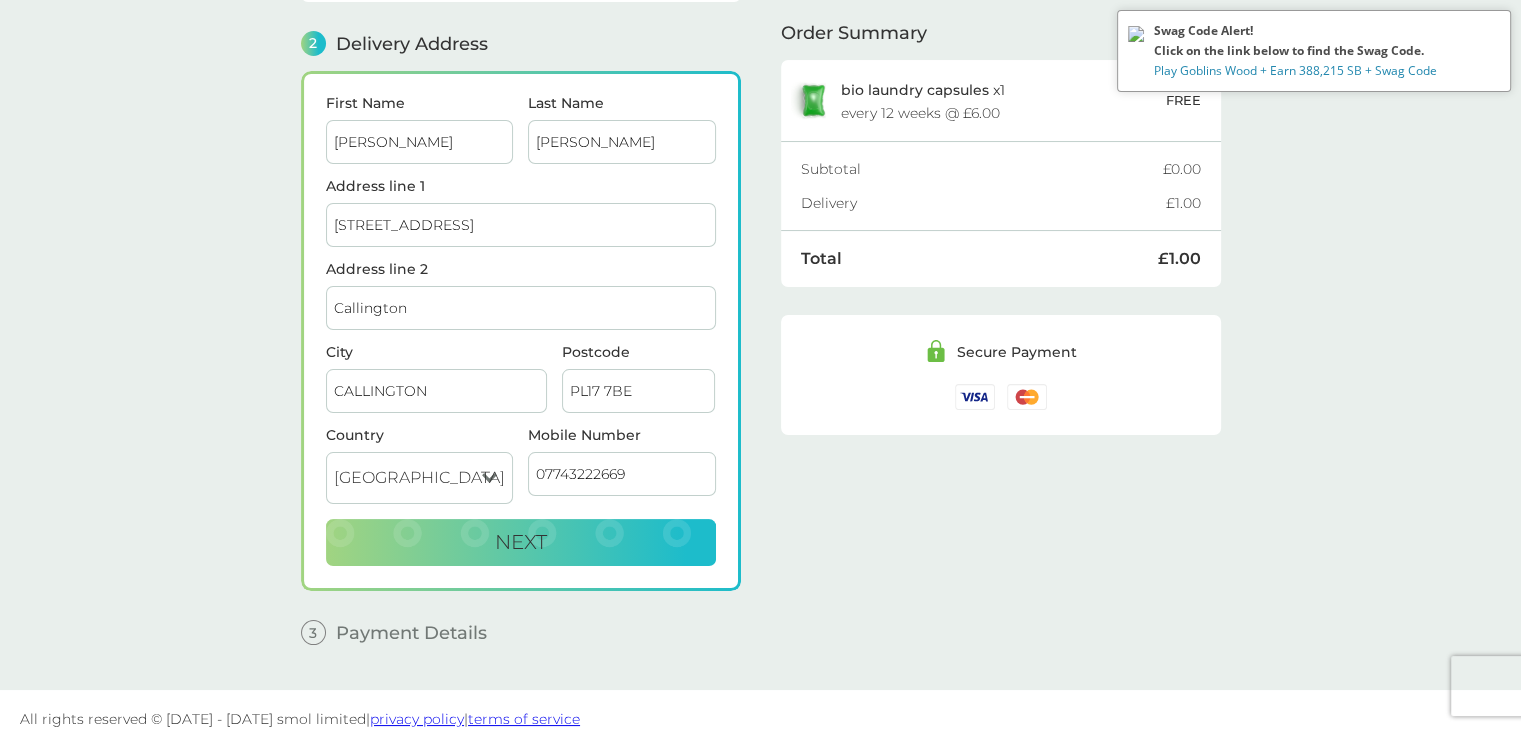 click on "1 Create an account [EMAIL_ADDRESS][DOMAIN_NAME] Edit 2 Delivery Address First Name [PERSON_NAME] Last Name [PERSON_NAME] Address line [STREET_ADDRESS] [GEOGRAPHIC_DATA] [GEOGRAPHIC_DATA] Mobile Number [PHONE_NUMBER] Next 3 Payment Details Billing Address Same as delivery address - Discount Code click here to enter I accept the Terms of Service and Privacy Policy. By making a purchase your smol plan will automatically renew and your payment card will be charged the smol plan price. You can cancel or modify at any time using your customer login.
PLACE ORDER  -   £1.00 Order Summary bio laundry capsules   x 1 every 12 weeks @ £6.00 FREE Subtotal £0.00 Delivery £1.00 Total £1.00
Secure Payment" at bounding box center (760, 254) 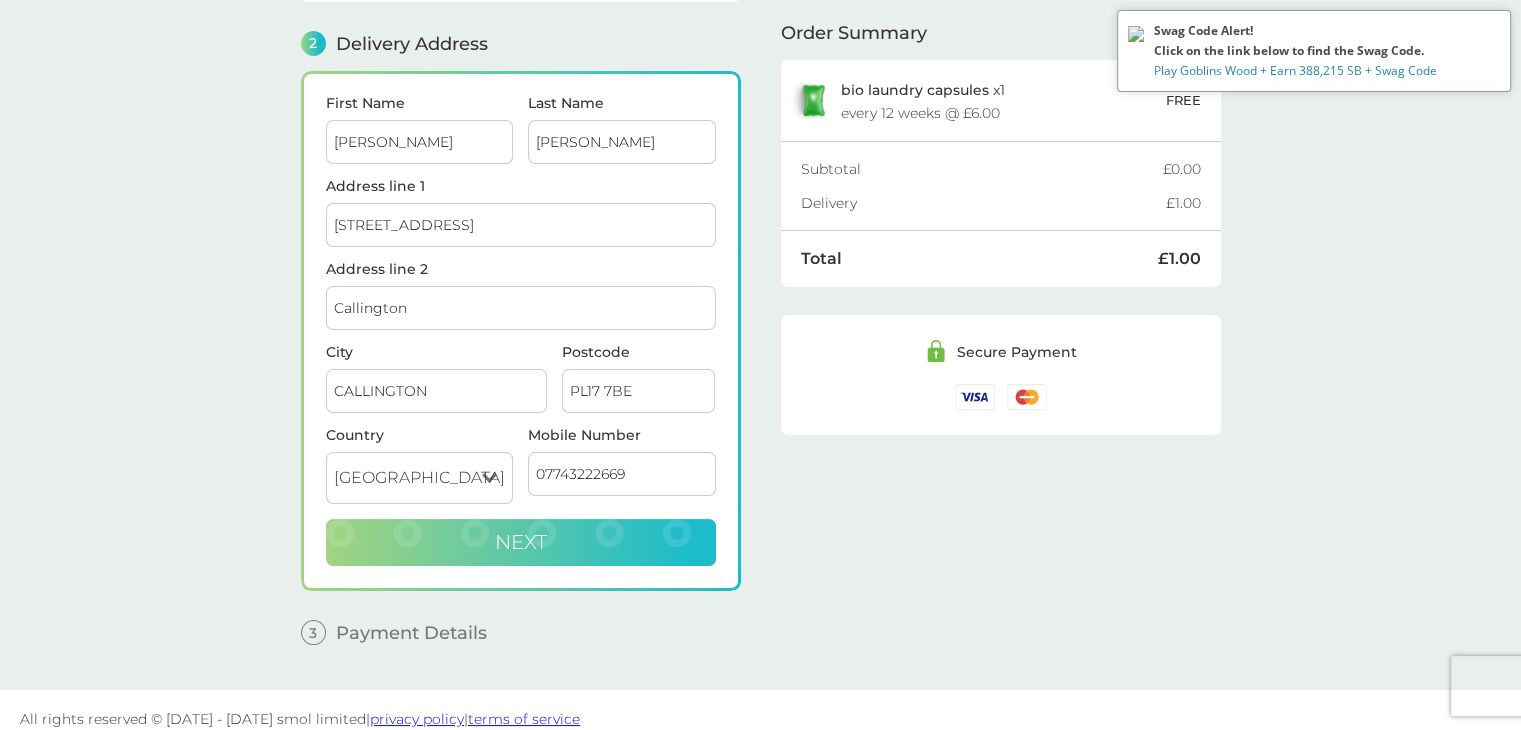click on "Next" at bounding box center (521, 543) 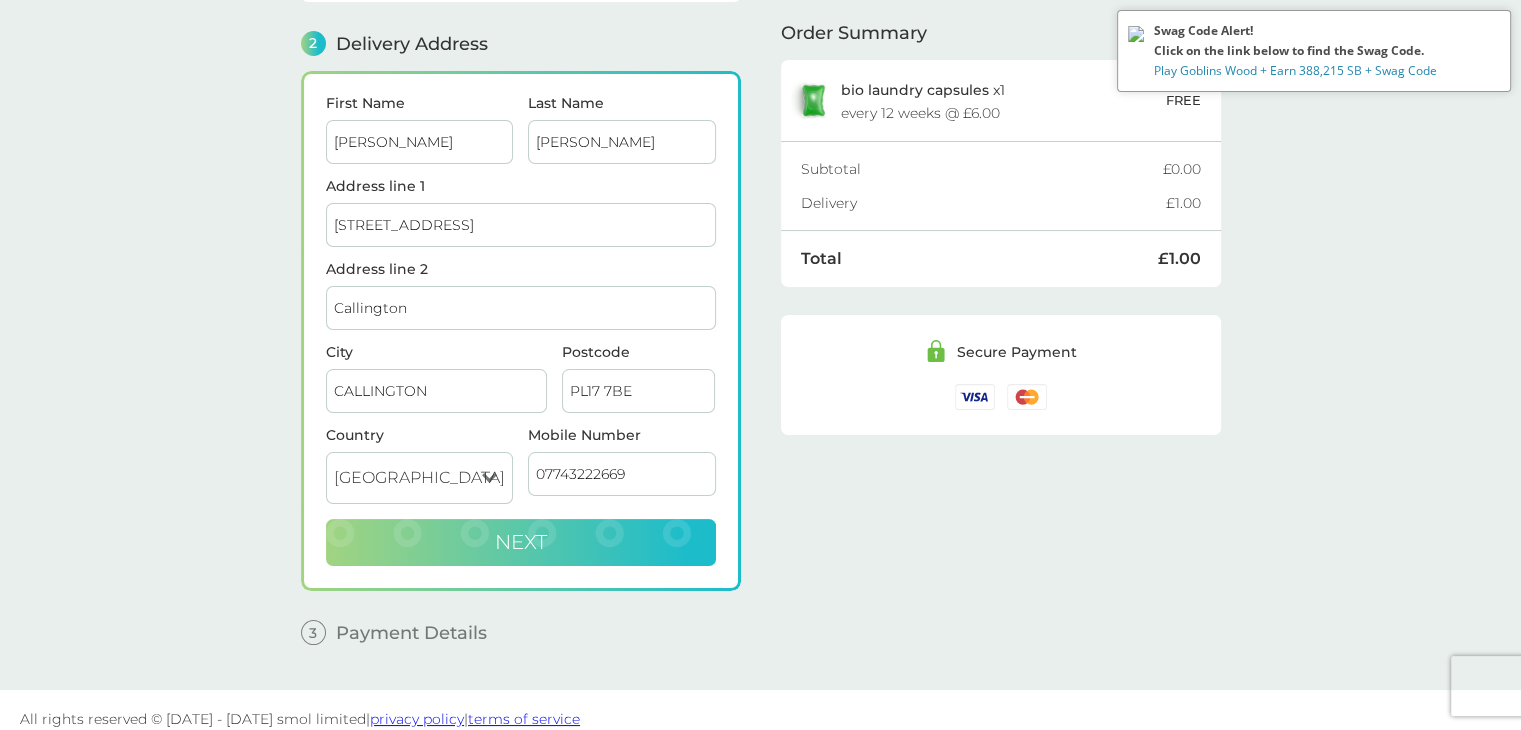 checkbox on "true" 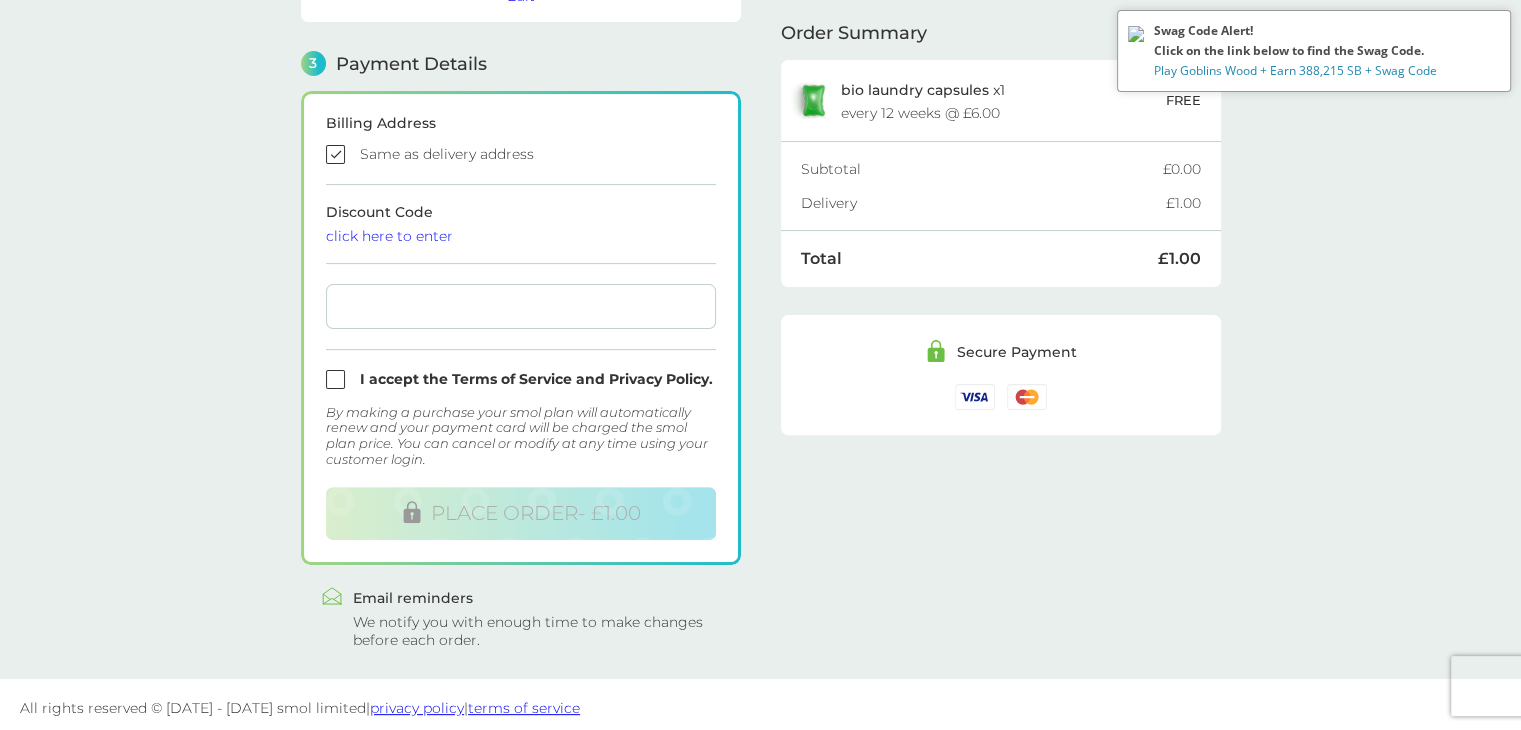 scroll, scrollTop: 553, scrollLeft: 0, axis: vertical 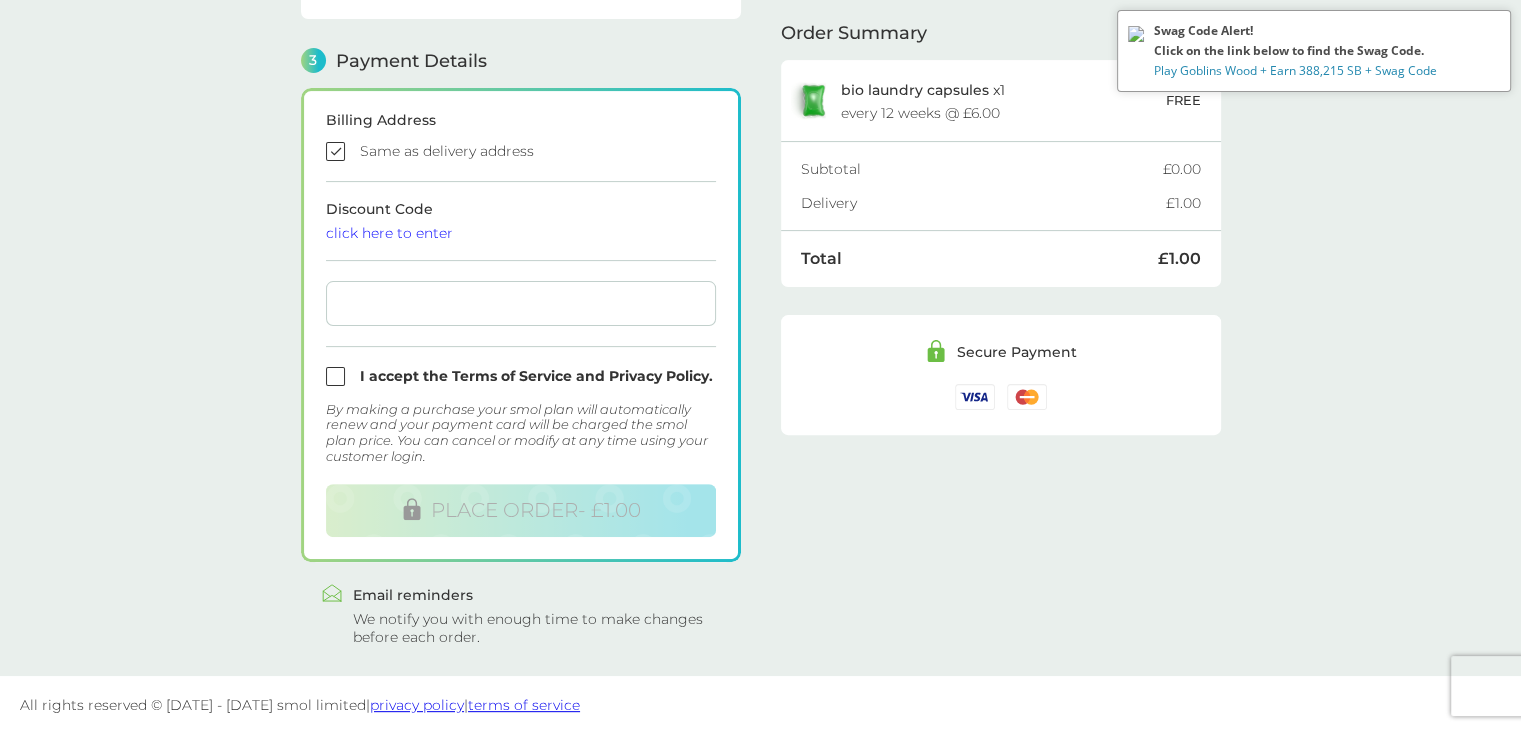 click at bounding box center (521, 303) 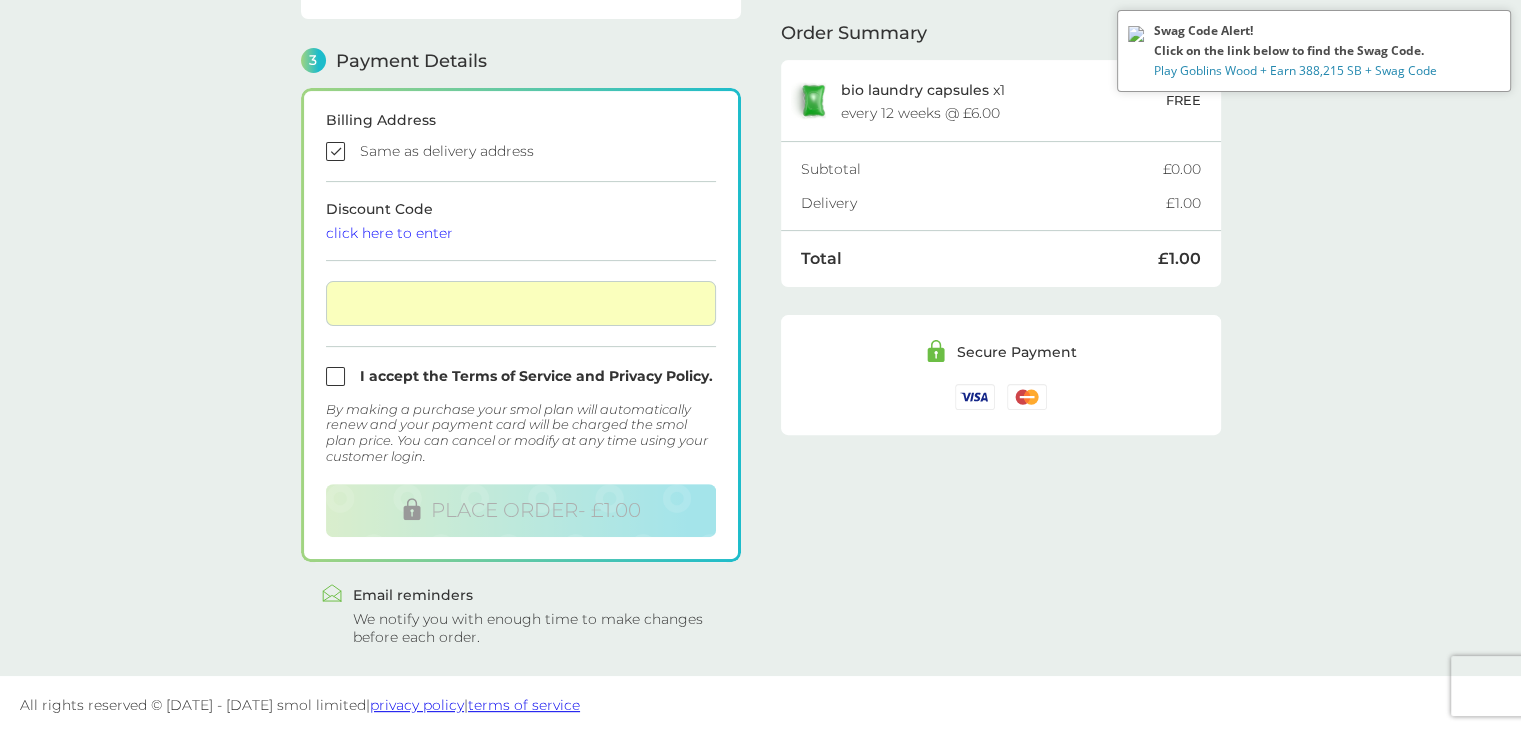 click on "bio laundry capsules   x 1 every 12 weeks @ £6.00 FREE" at bounding box center (1001, 100) 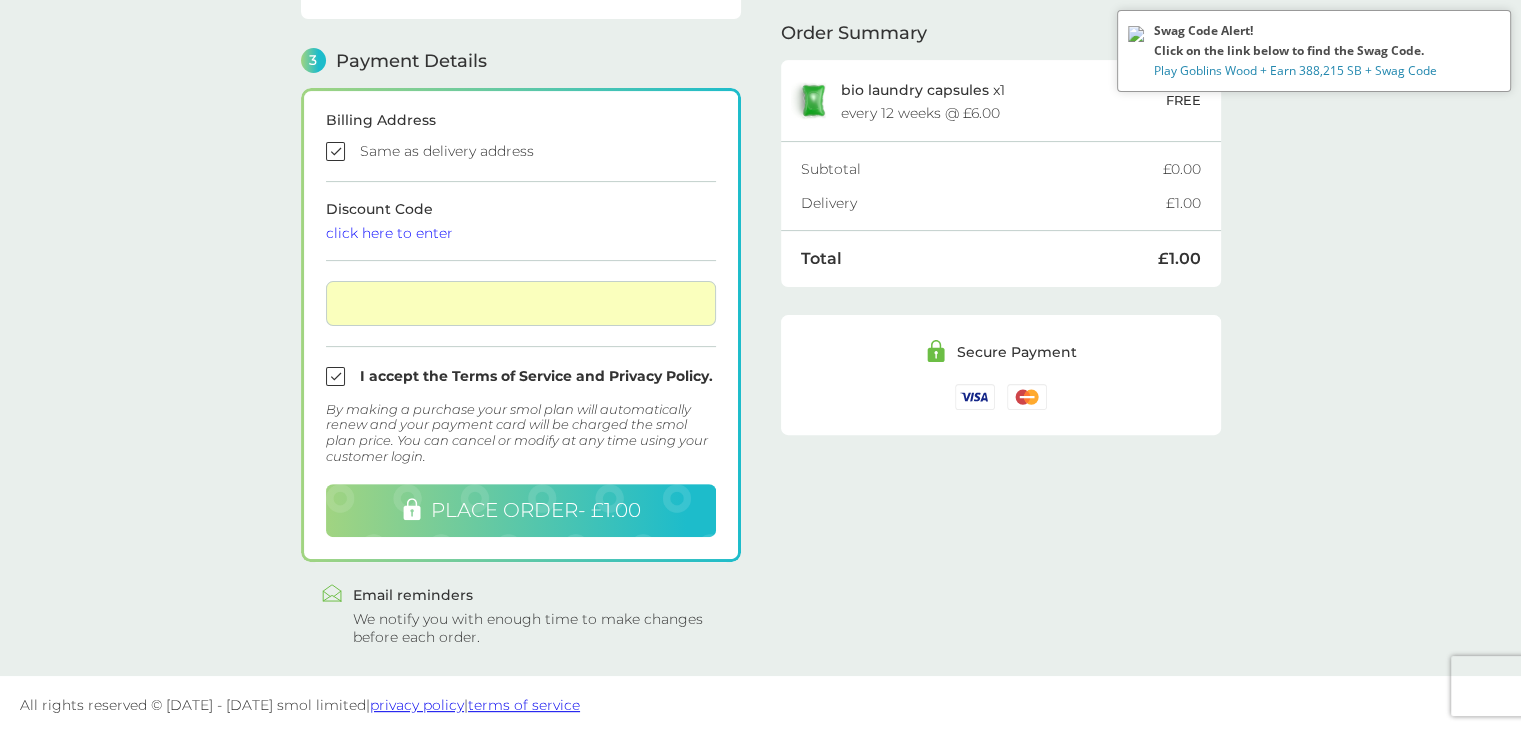 click on "PLACE ORDER  -   £1.00" at bounding box center [536, 510] 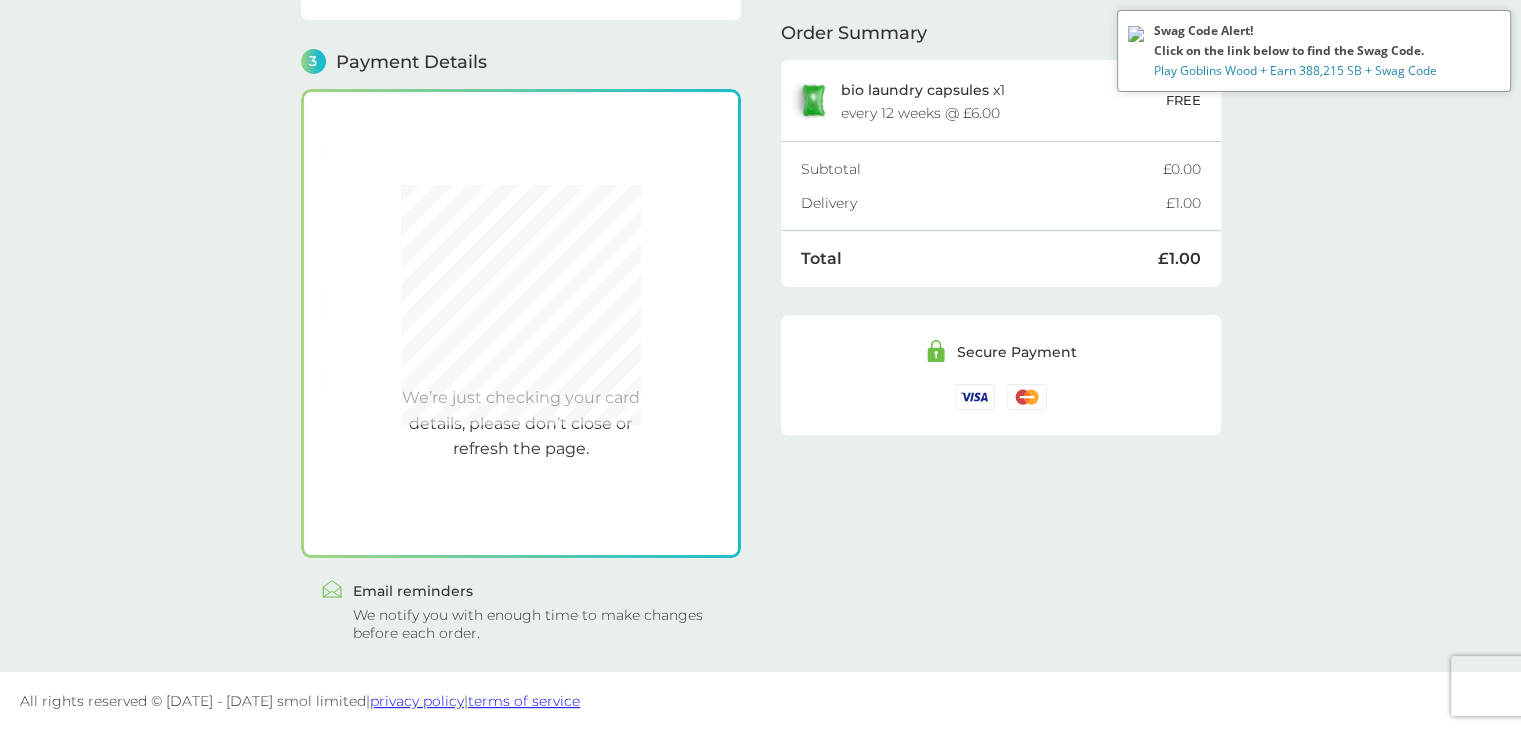 scroll, scrollTop: 548, scrollLeft: 0, axis: vertical 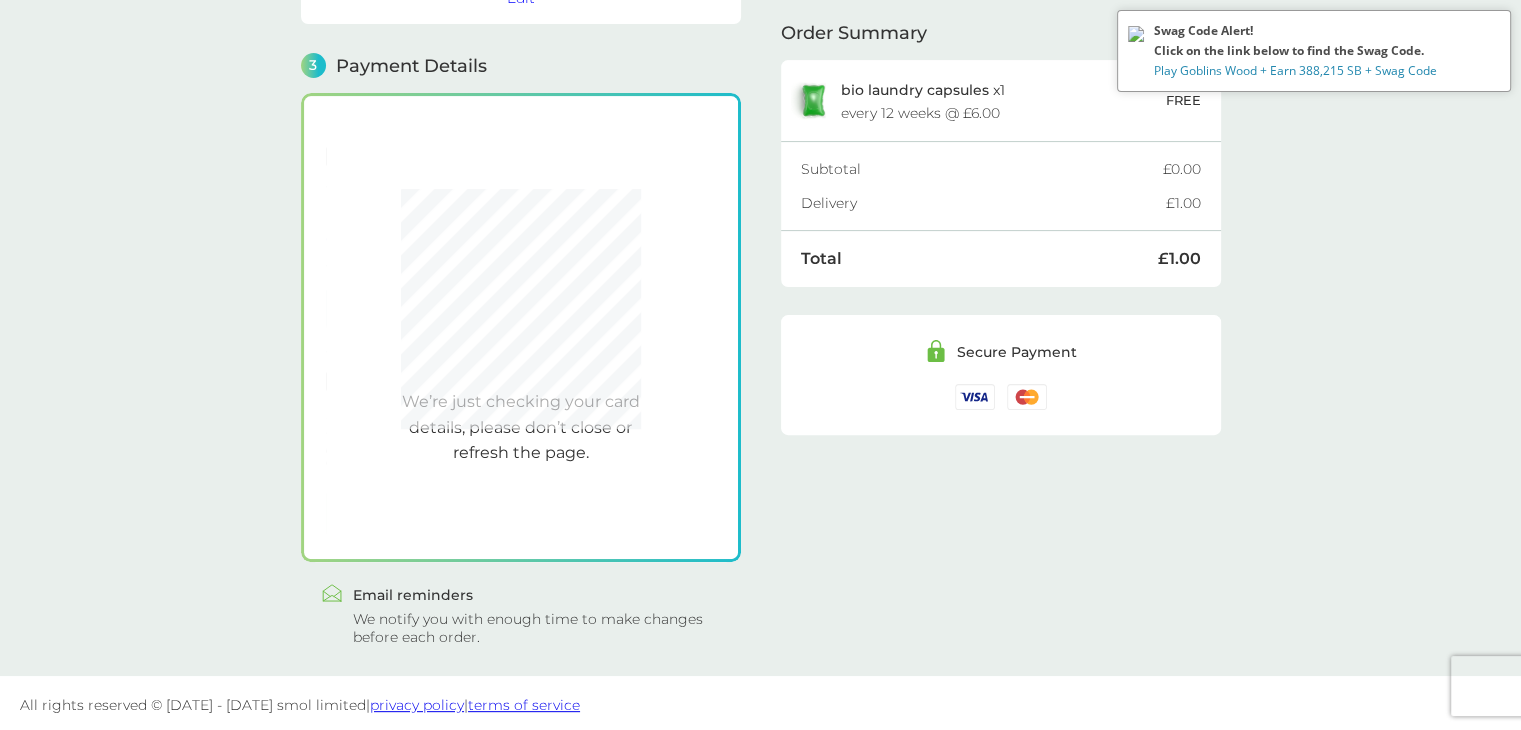 click at bounding box center (1495, 28) 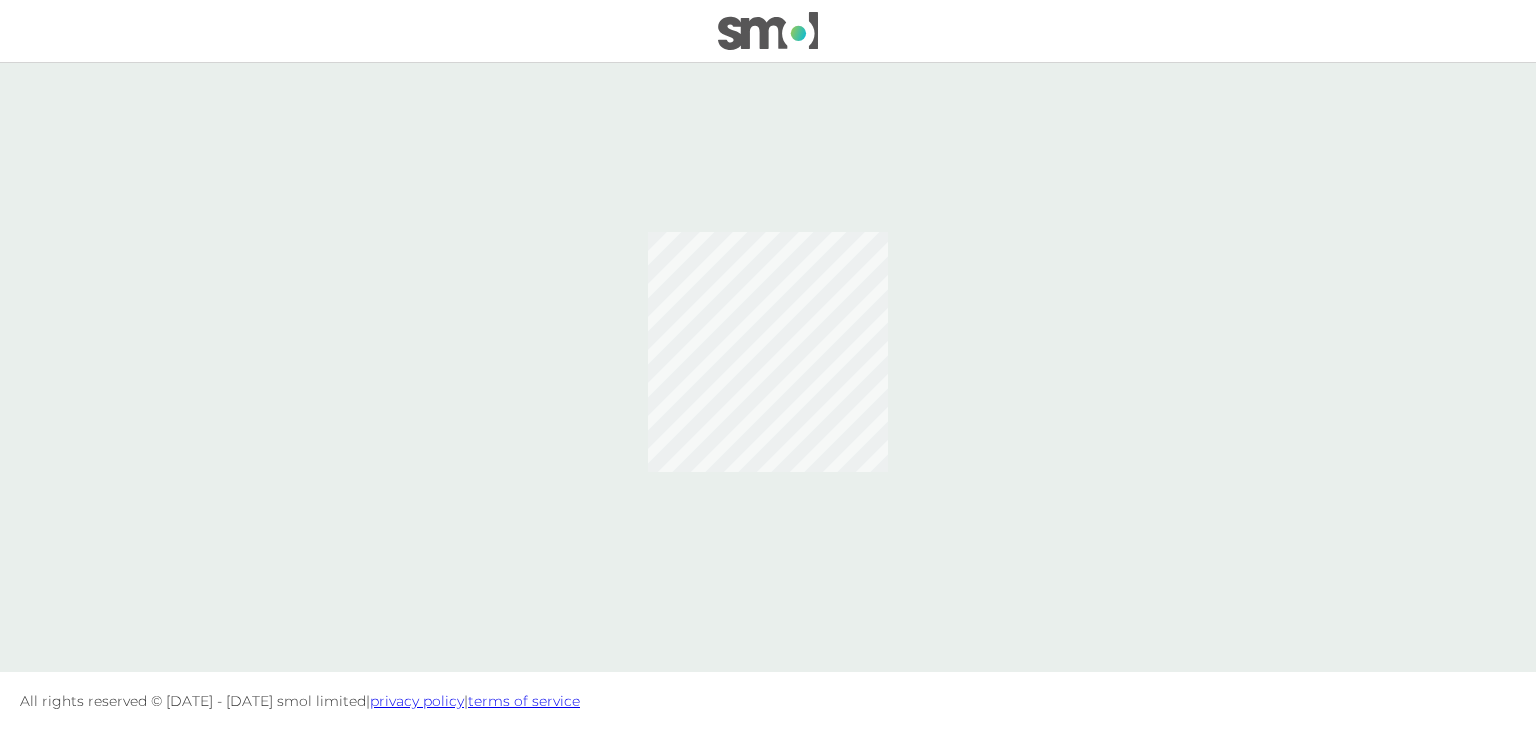 scroll, scrollTop: 0, scrollLeft: 0, axis: both 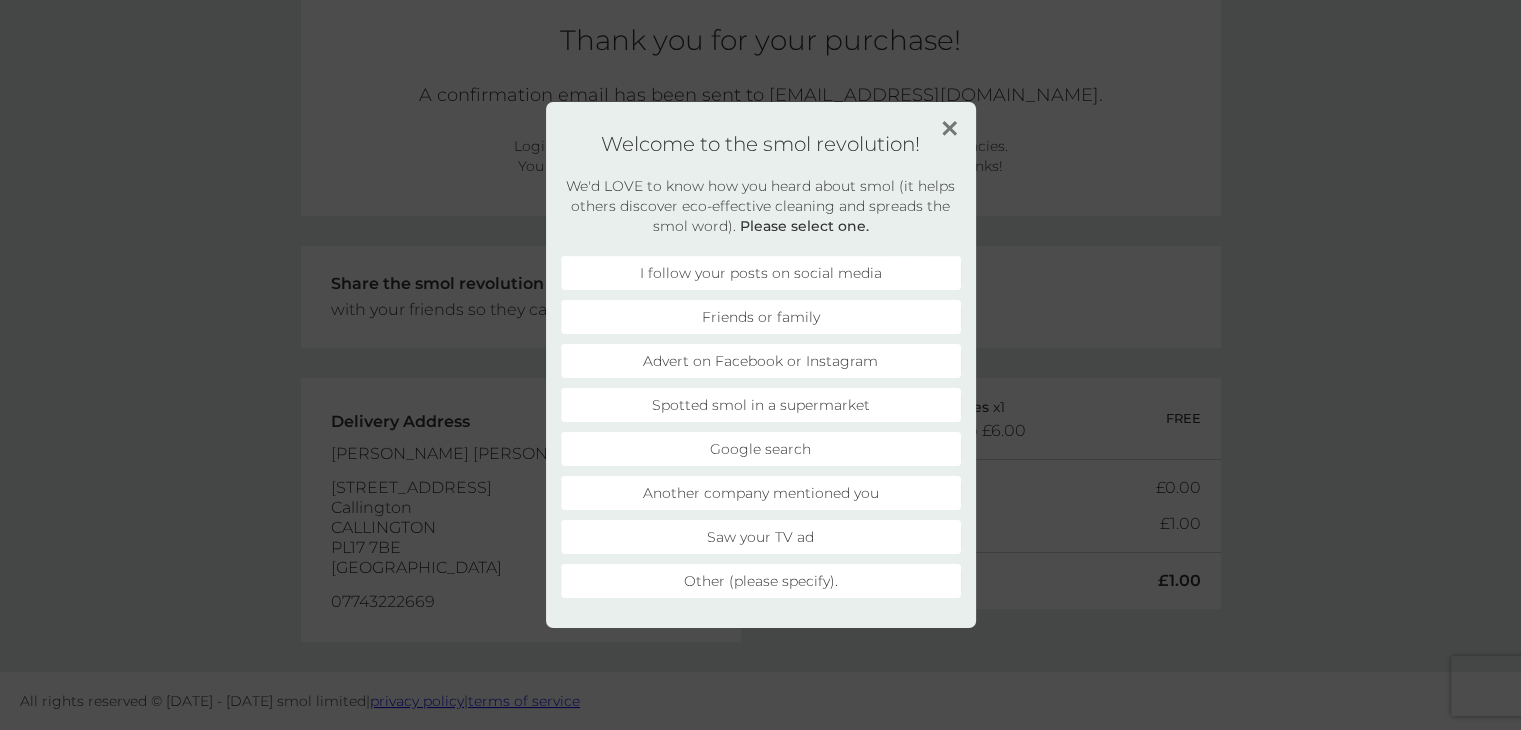 click on "Friends or family" at bounding box center [761, 317] 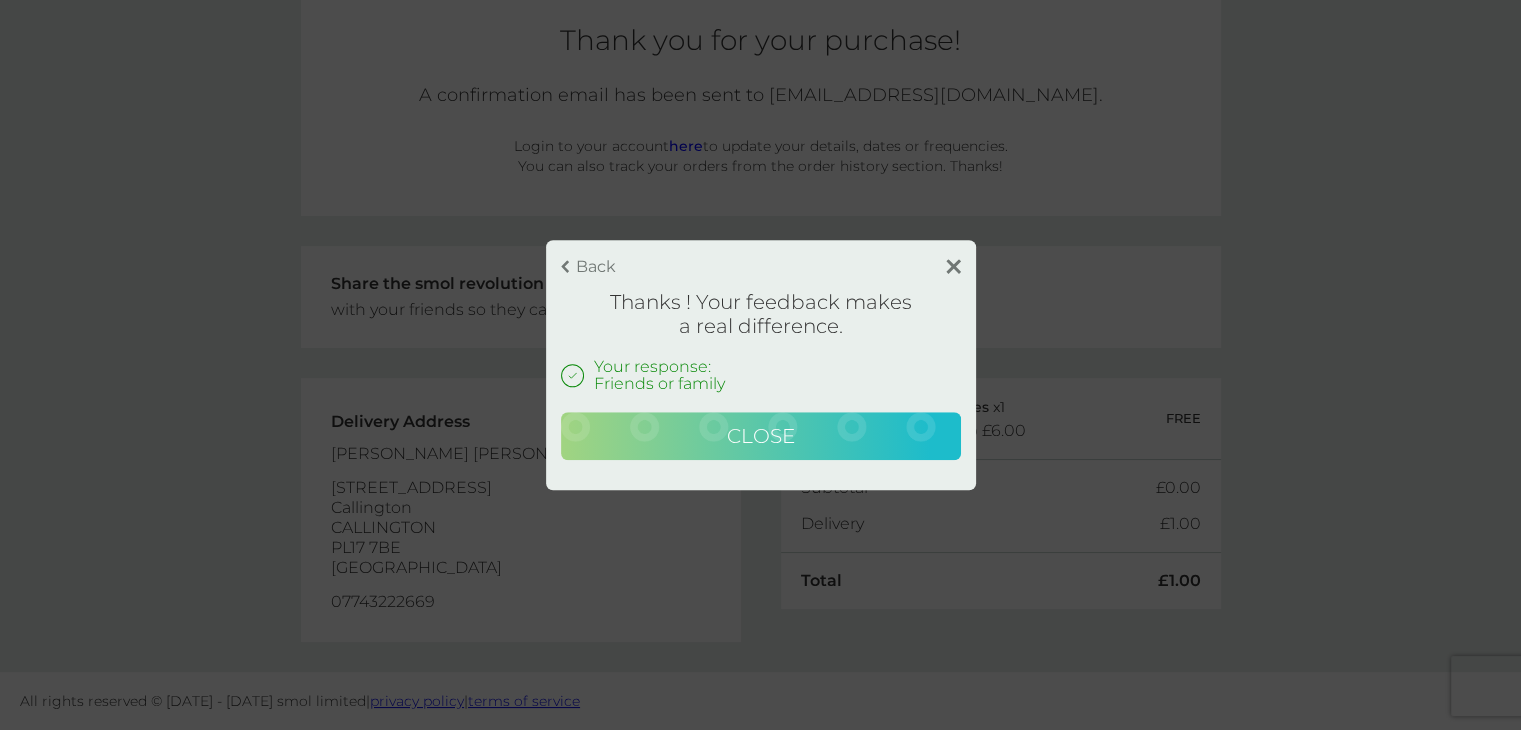 click on "Close" at bounding box center (761, 436) 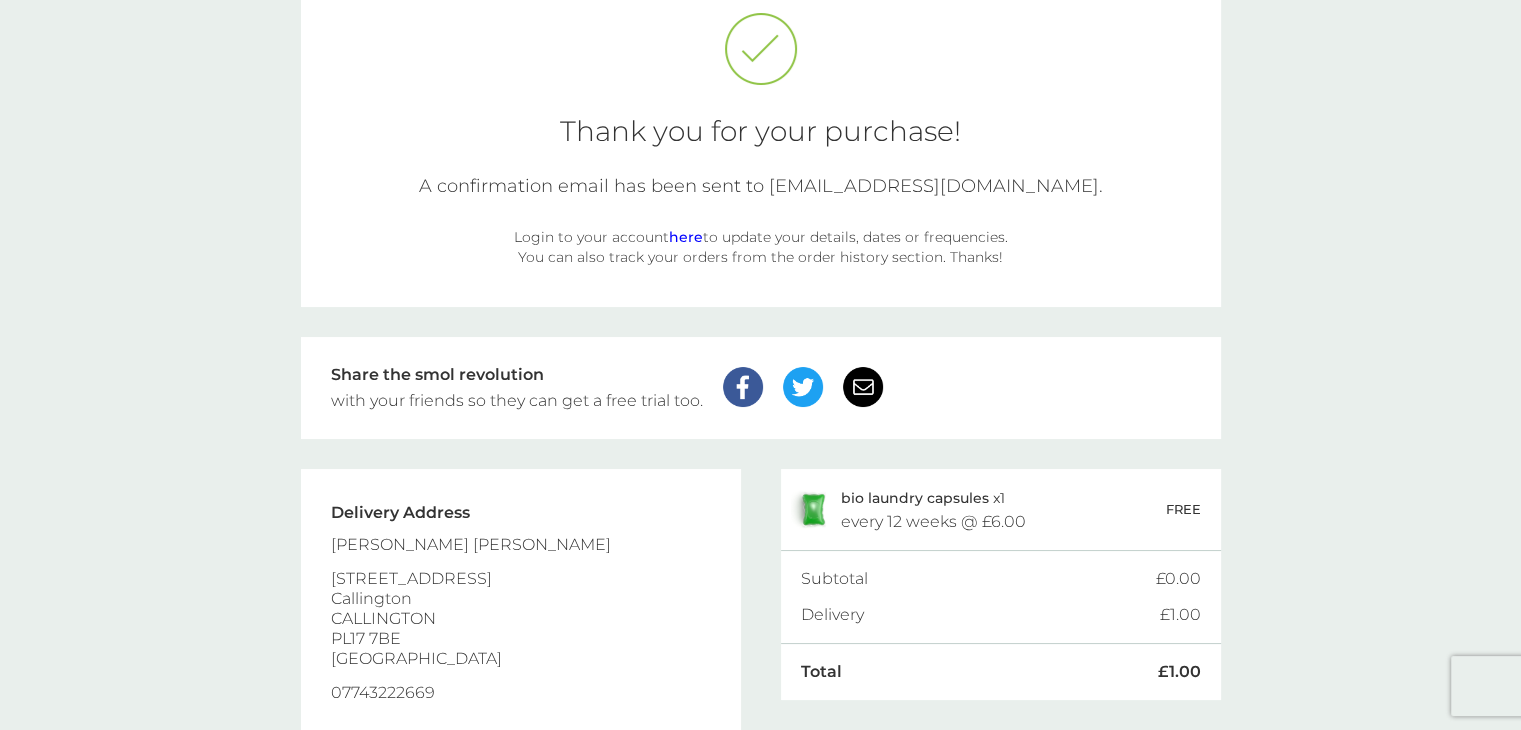 scroll, scrollTop: 0, scrollLeft: 0, axis: both 